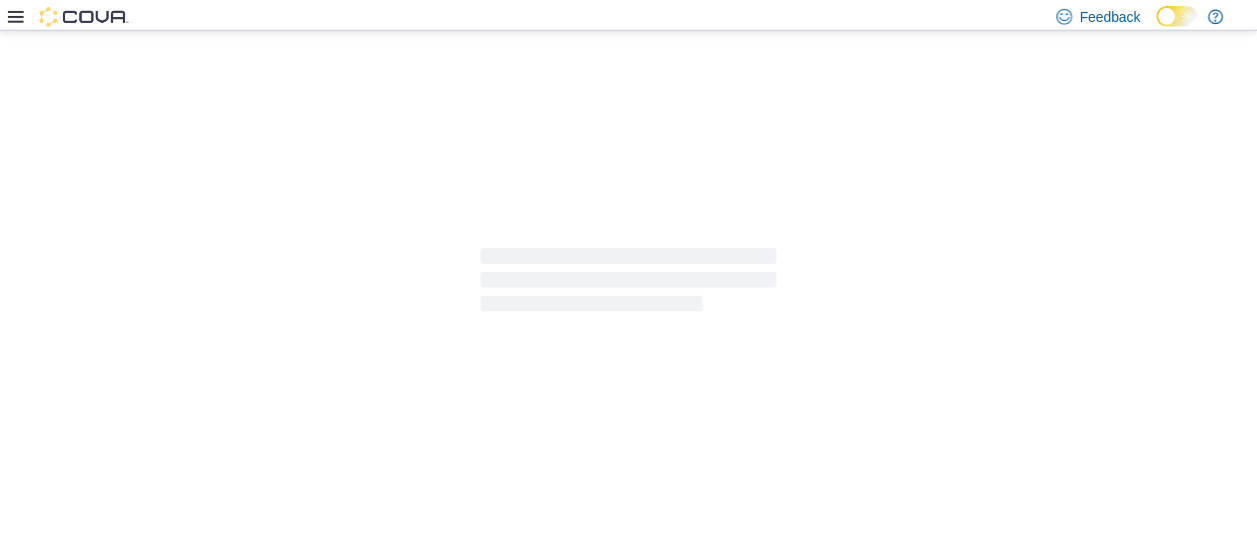 scroll, scrollTop: 0, scrollLeft: 0, axis: both 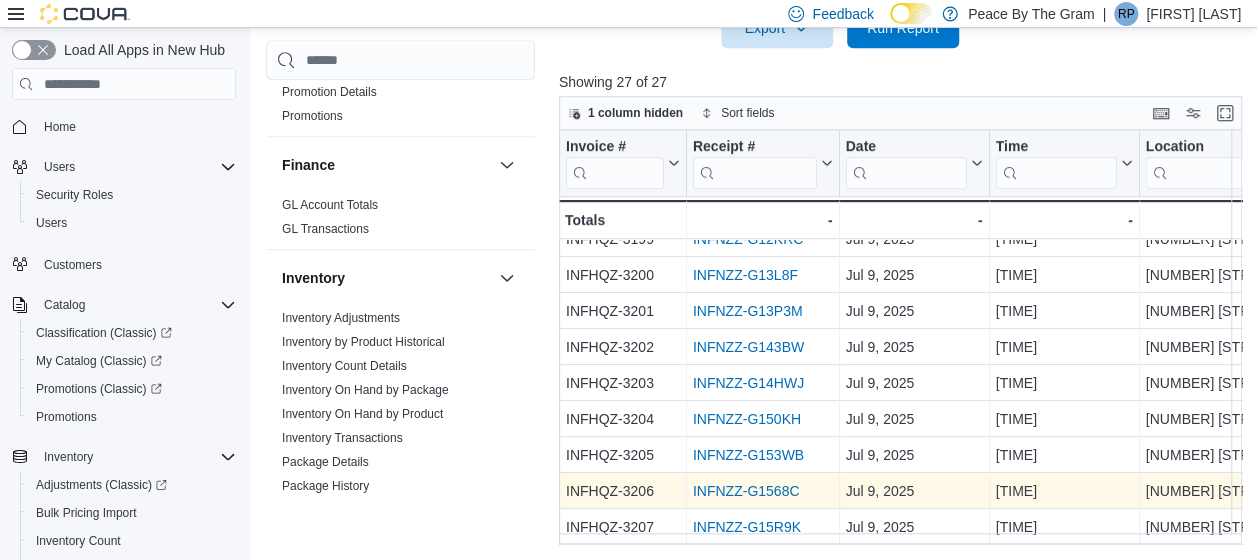 click on "INFNZZ-G1568C" at bounding box center [746, 491] 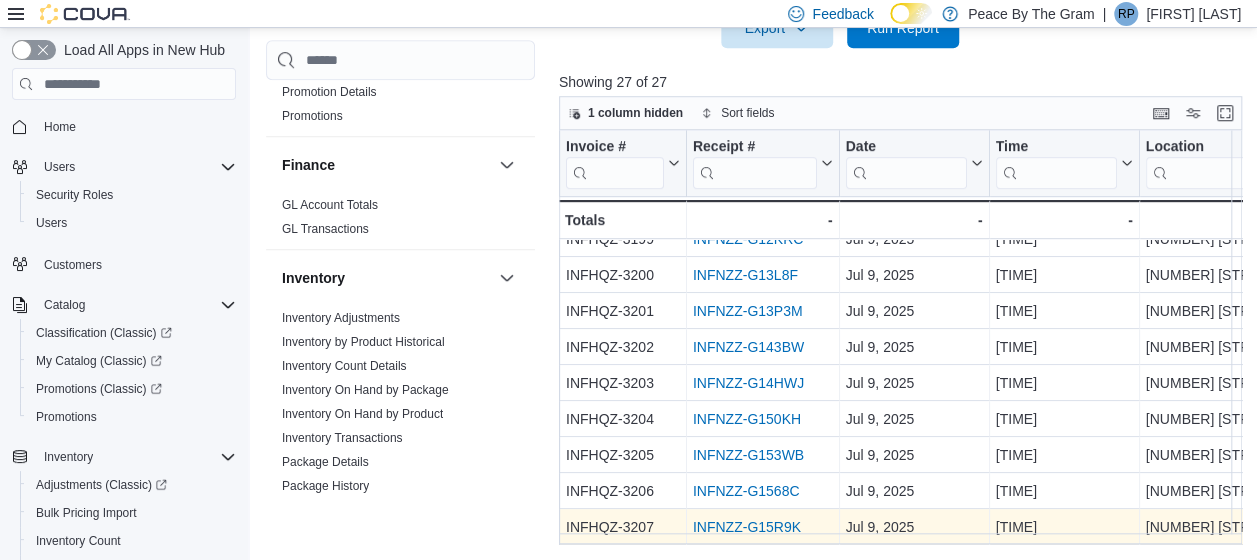click on "INFNZZ-G15R9K" at bounding box center (747, 527) 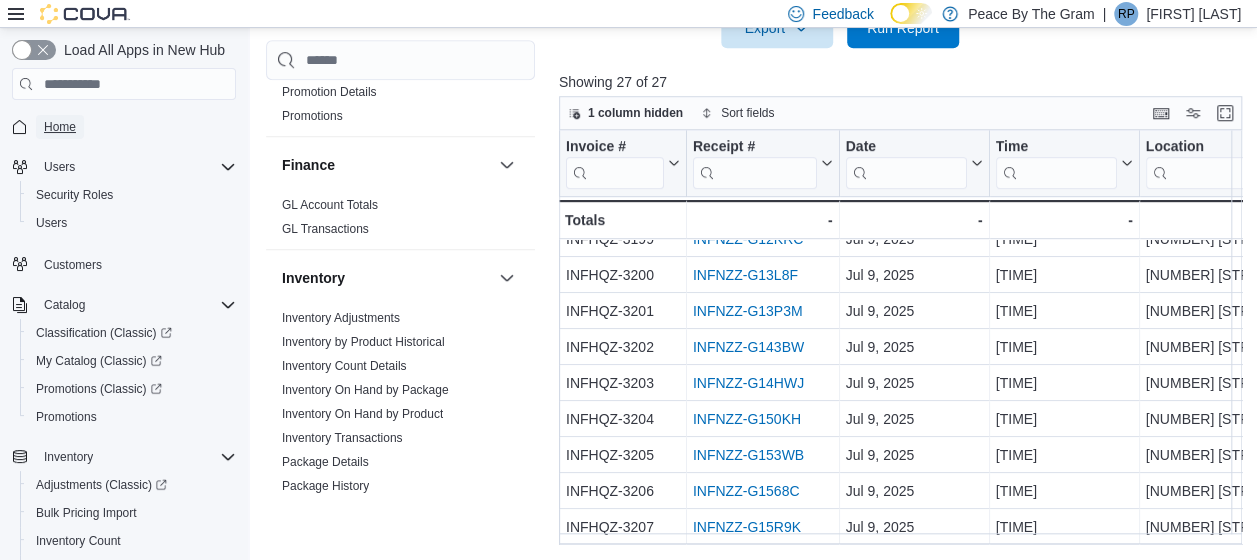 click on "Home" at bounding box center (60, 127) 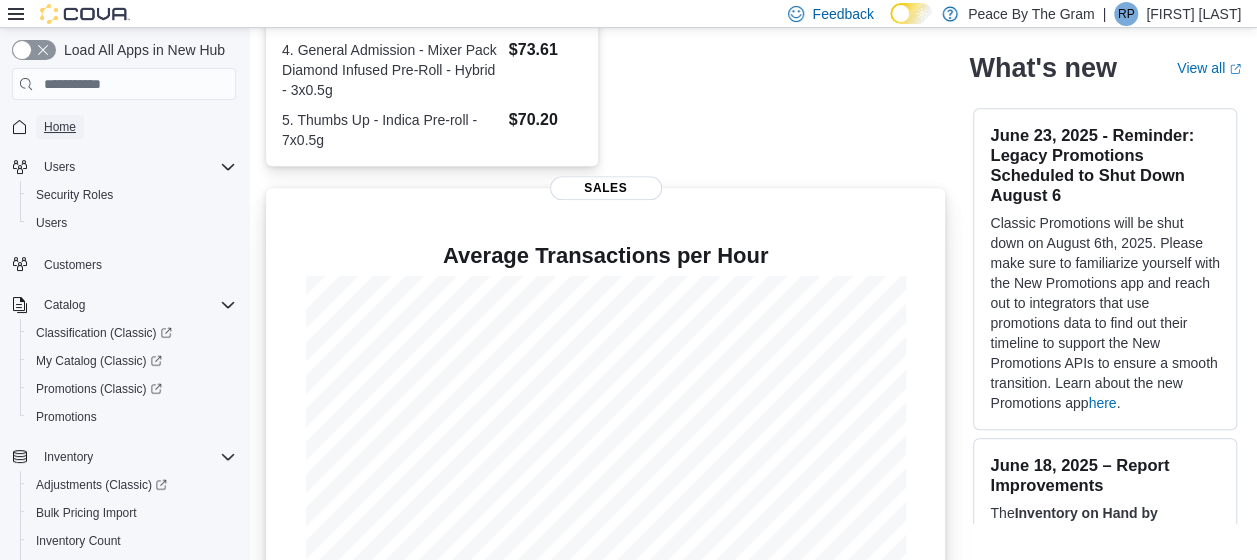 scroll, scrollTop: 600, scrollLeft: 0, axis: vertical 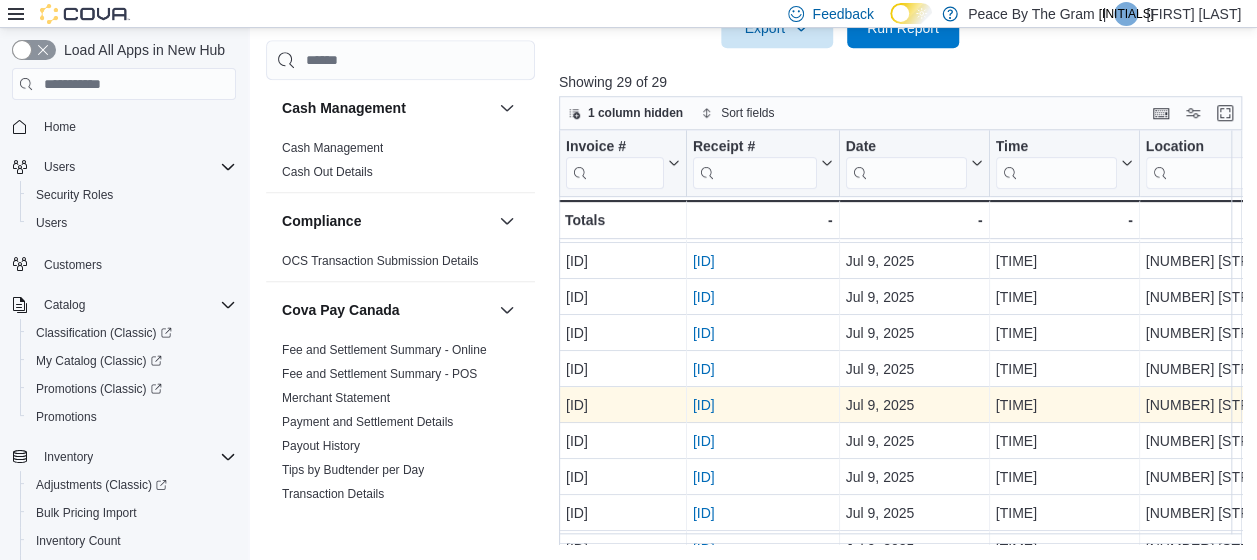 click on "INFNZZ-G12KRC" at bounding box center (704, 405) 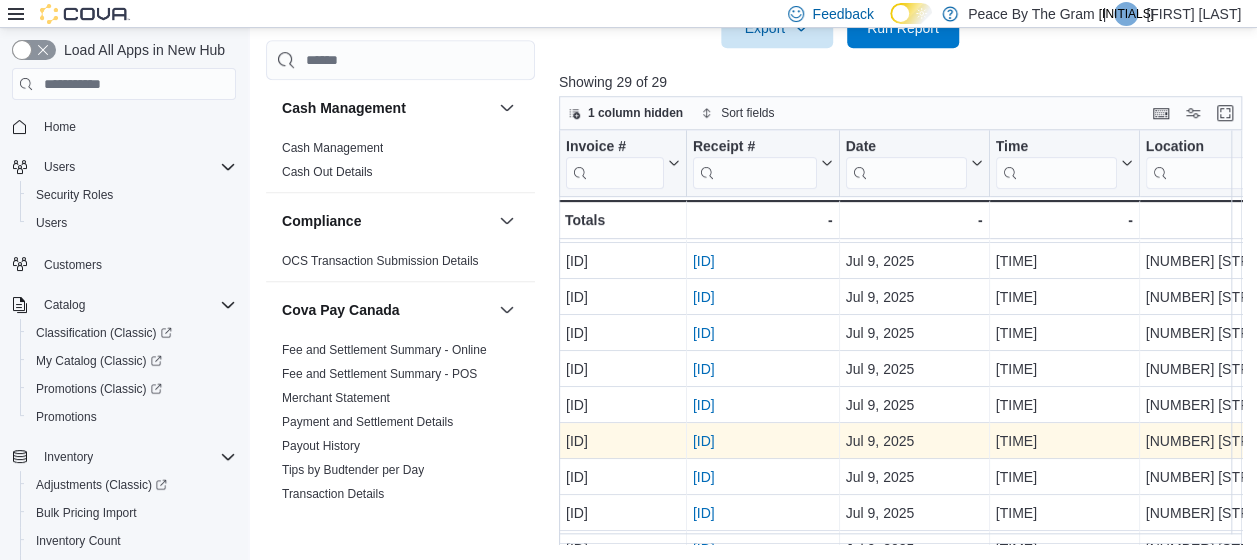click on "INFNZZ-G13L8F" at bounding box center [704, 441] 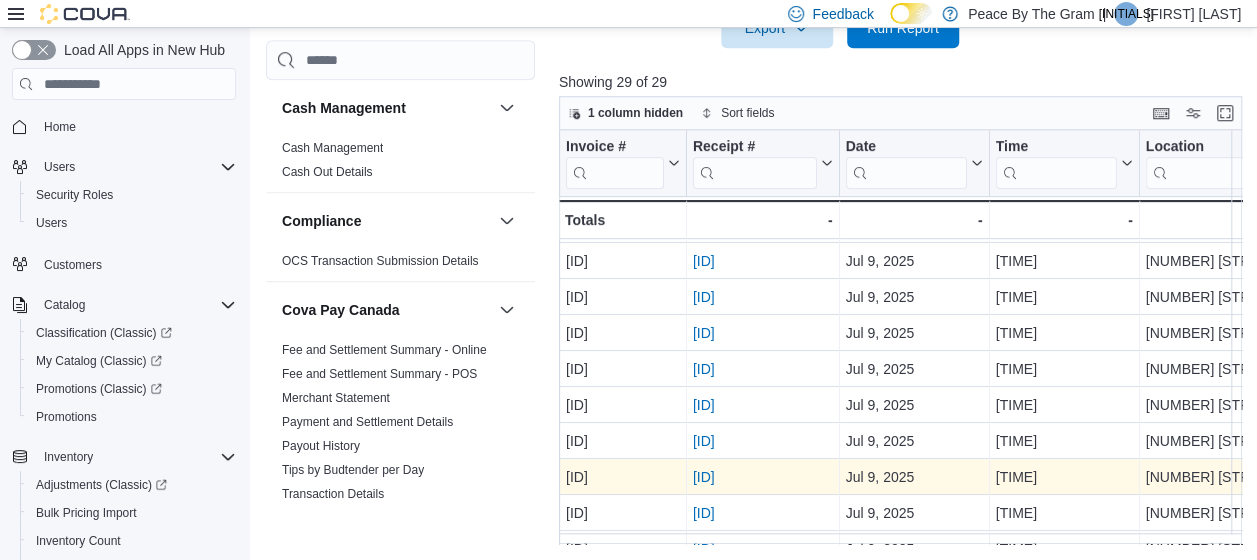 click on "INFNZZ-G13P3M" at bounding box center [704, 477] 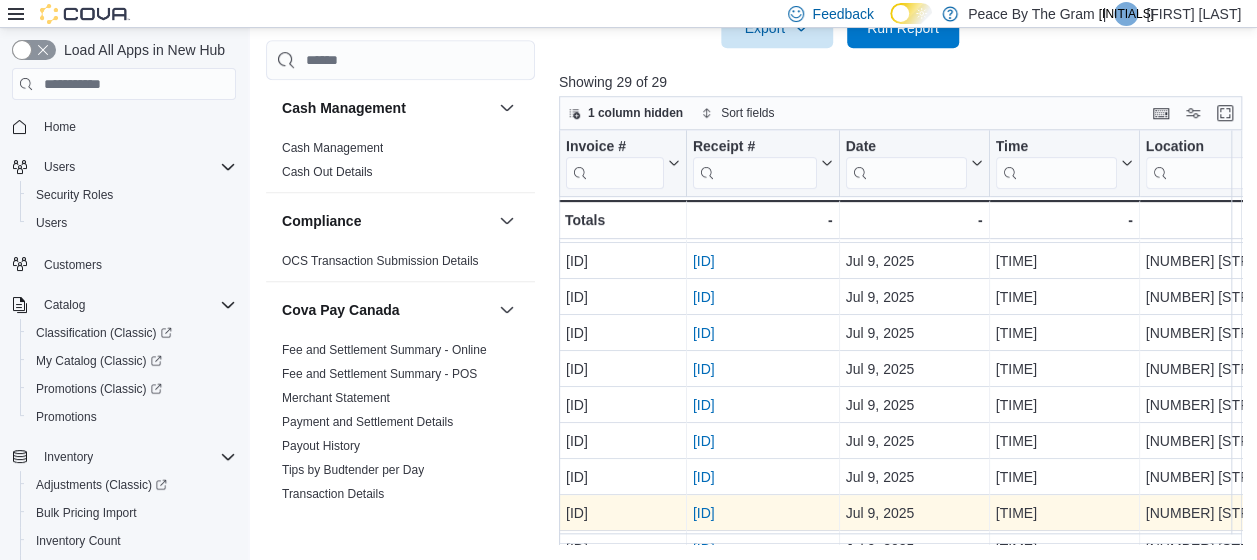 click on "INFNZZ-G143BW" at bounding box center [704, 513] 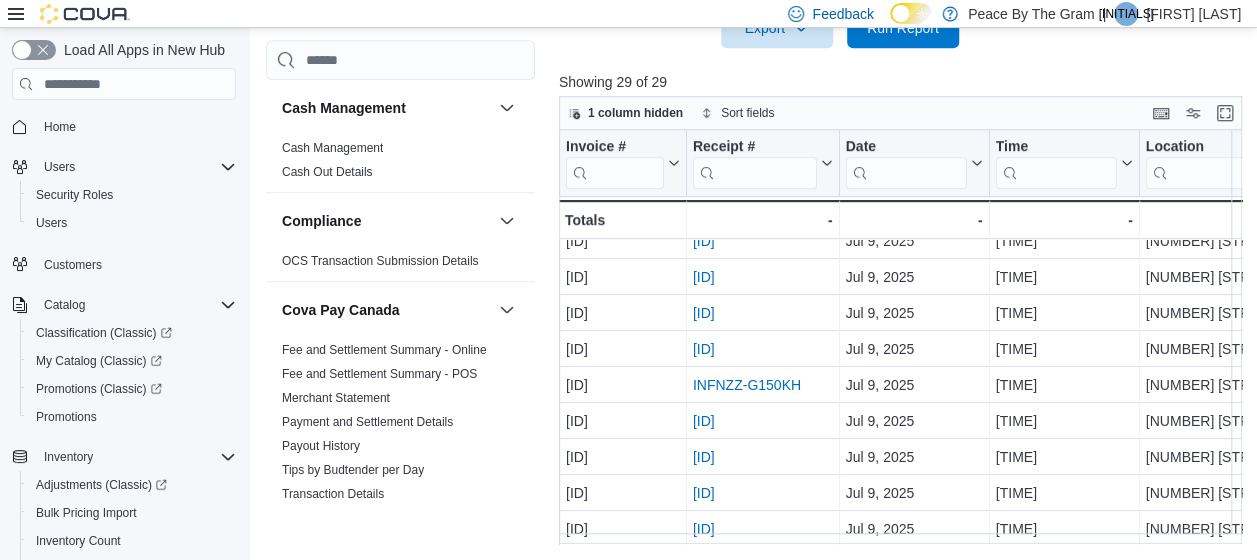 scroll, scrollTop: 748, scrollLeft: 0, axis: vertical 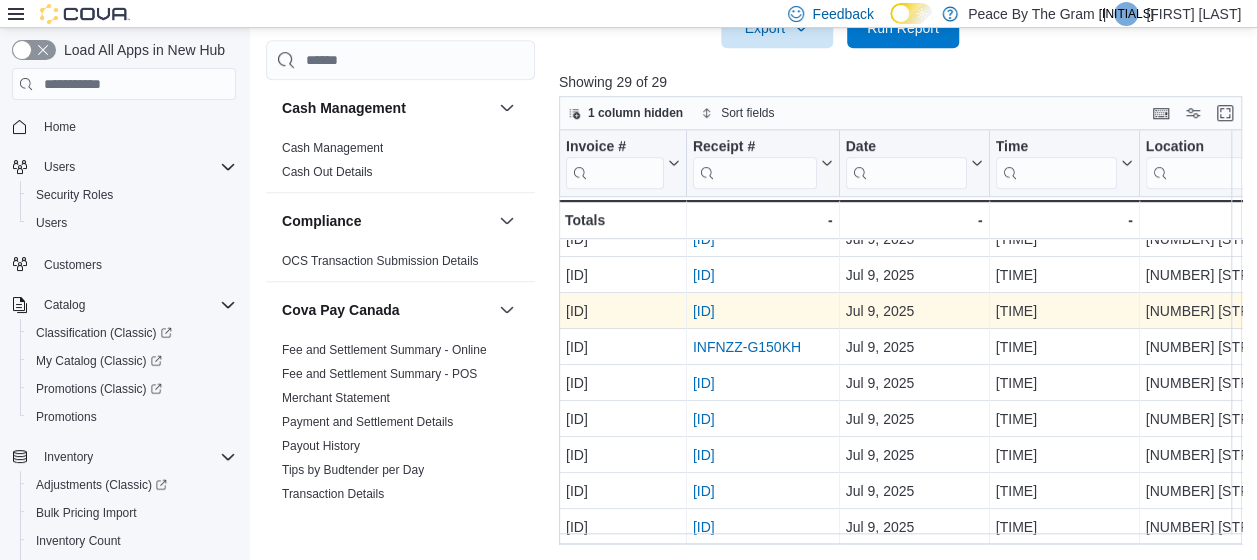 click on "INFNZZ-G14HWJ" at bounding box center [704, 311] 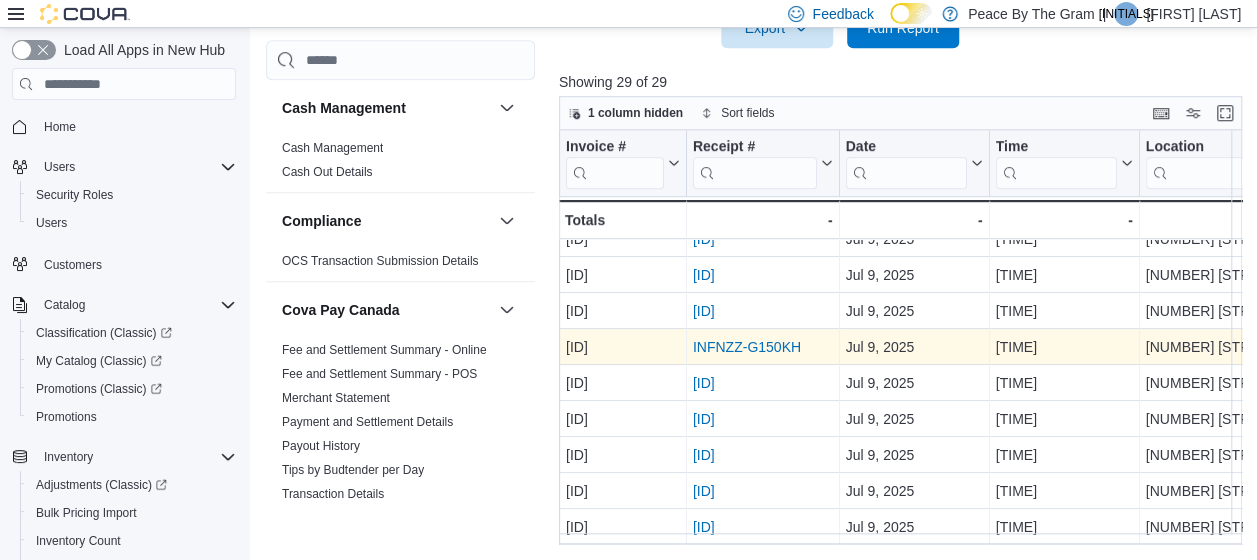 click on "INFNZZ-G150KH -  Receipt # URL, column 2, row 24" at bounding box center [763, 203] 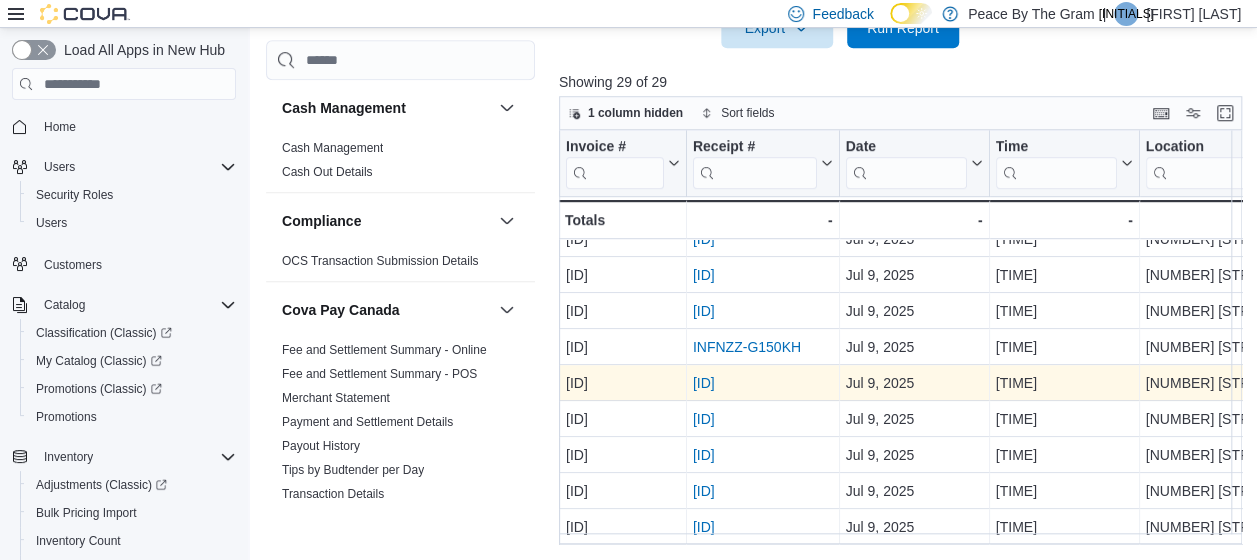 click on "INFNZZ-G153WB" at bounding box center (704, 383) 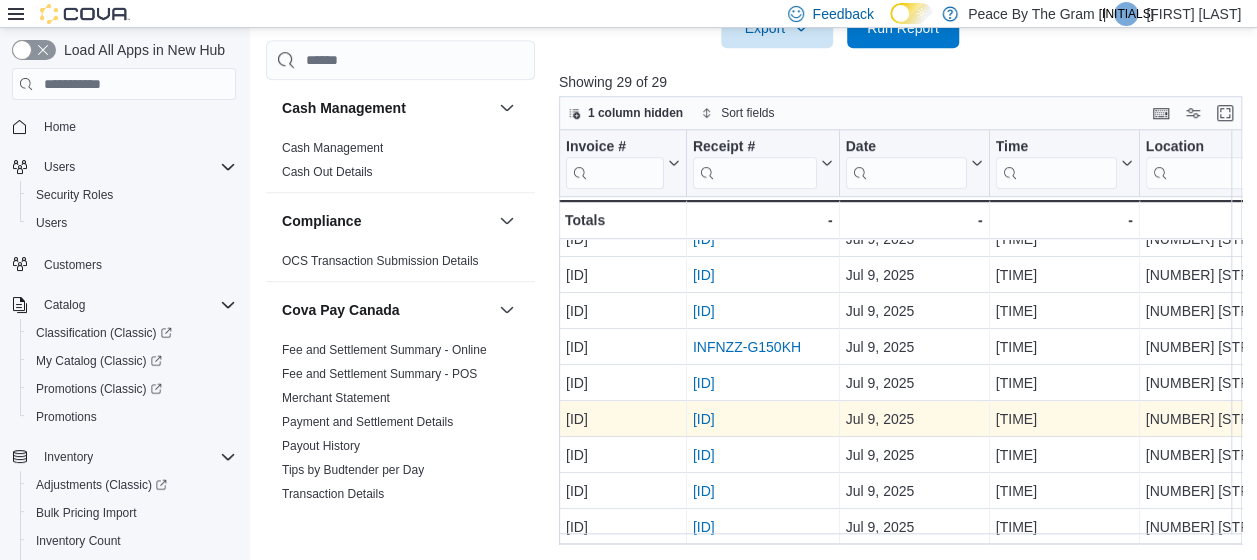 click on "INFNZZ-G1568C" at bounding box center (704, 419) 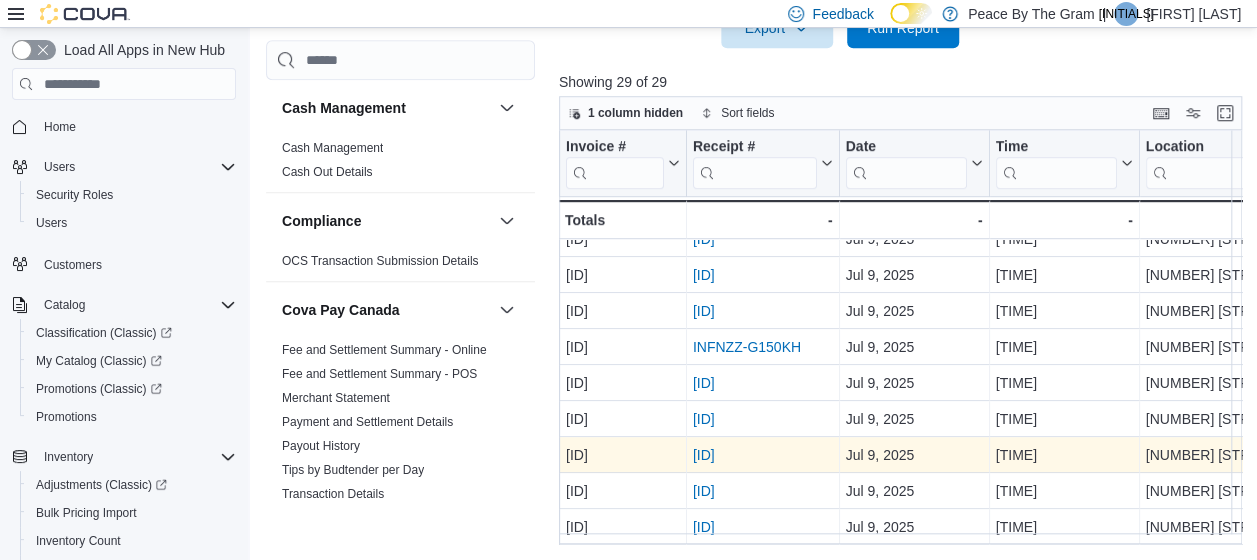 click on "INFNZZ-G15R9K" at bounding box center (704, 455) 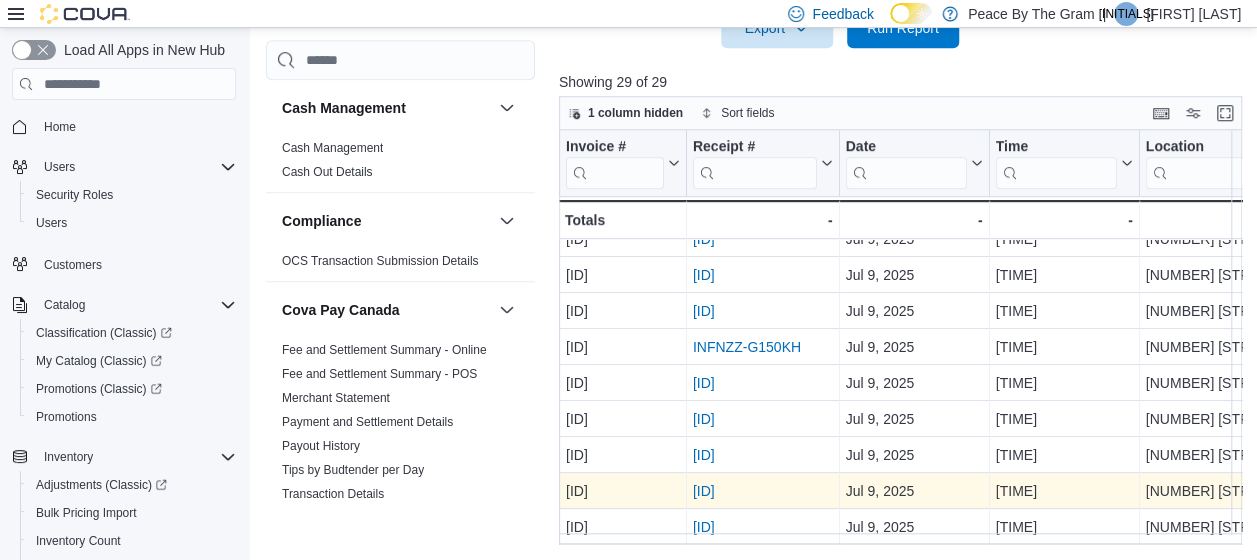 click on "INFNZZ-G15TPJ" at bounding box center (704, 491) 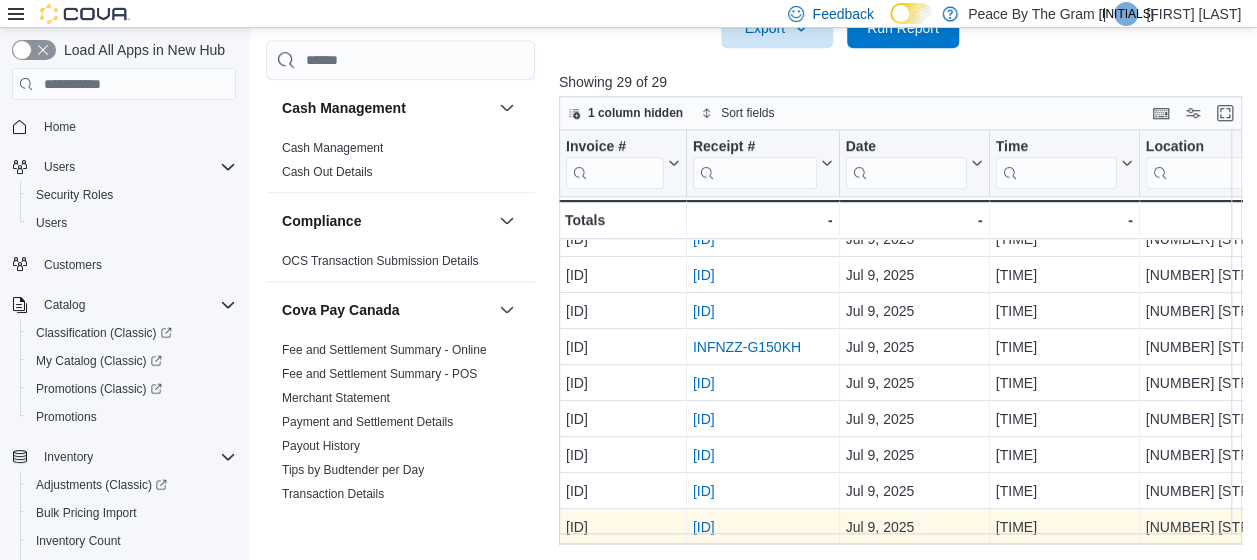 click on "INFNZZ-G16C2X" at bounding box center (704, 527) 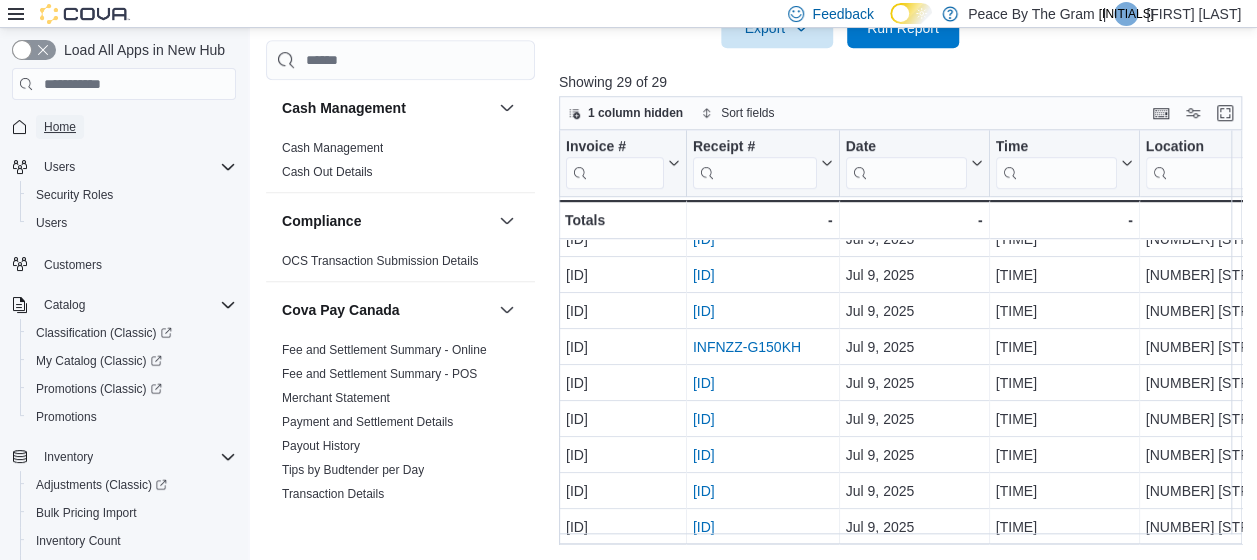 click on "Home" at bounding box center (60, 127) 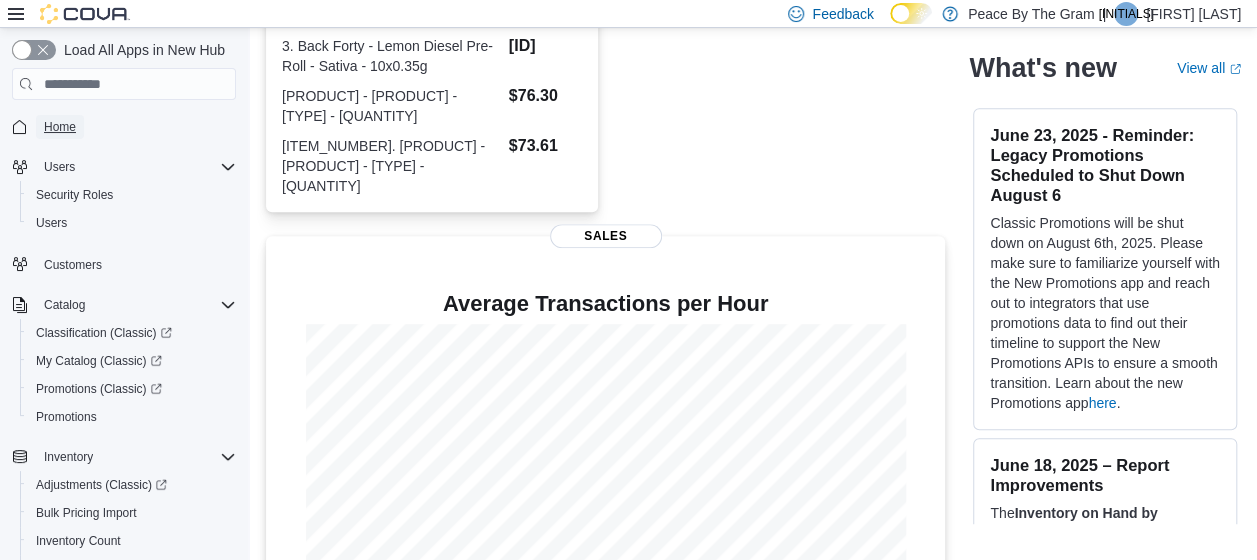scroll, scrollTop: 672, scrollLeft: 0, axis: vertical 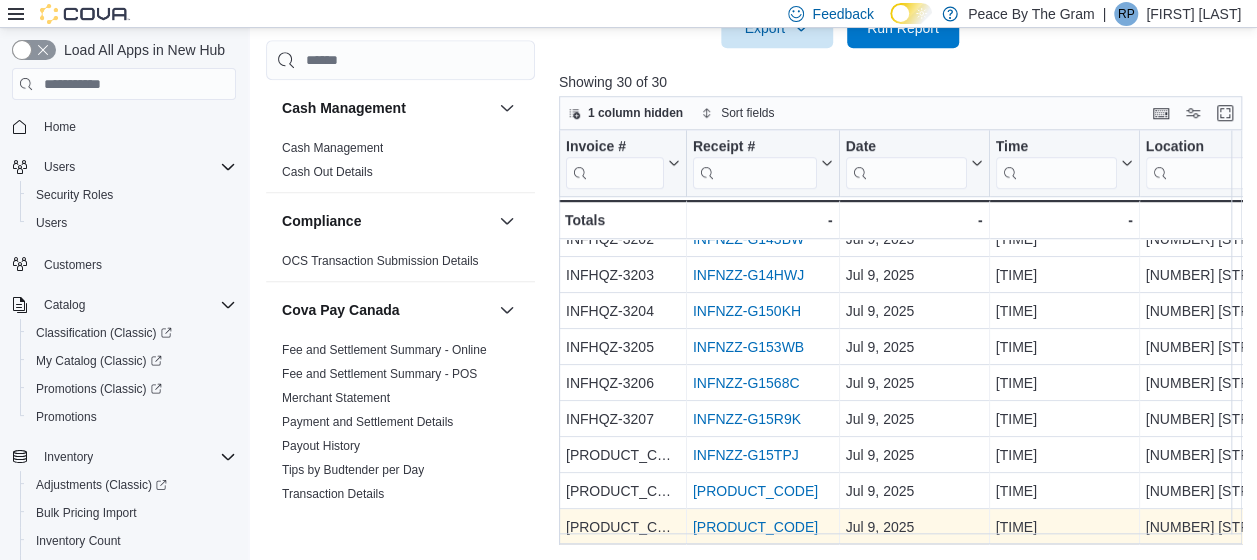click on "[PRODUCT_CODE]" at bounding box center (755, 527) 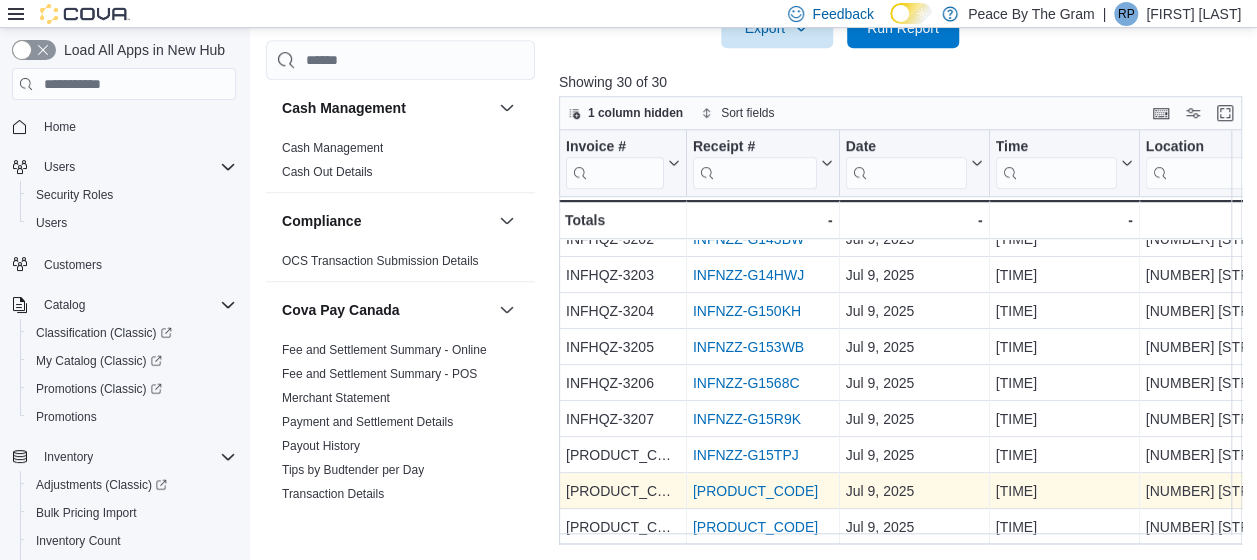 click on "INFNZZ-G16C2X" at bounding box center (755, 491) 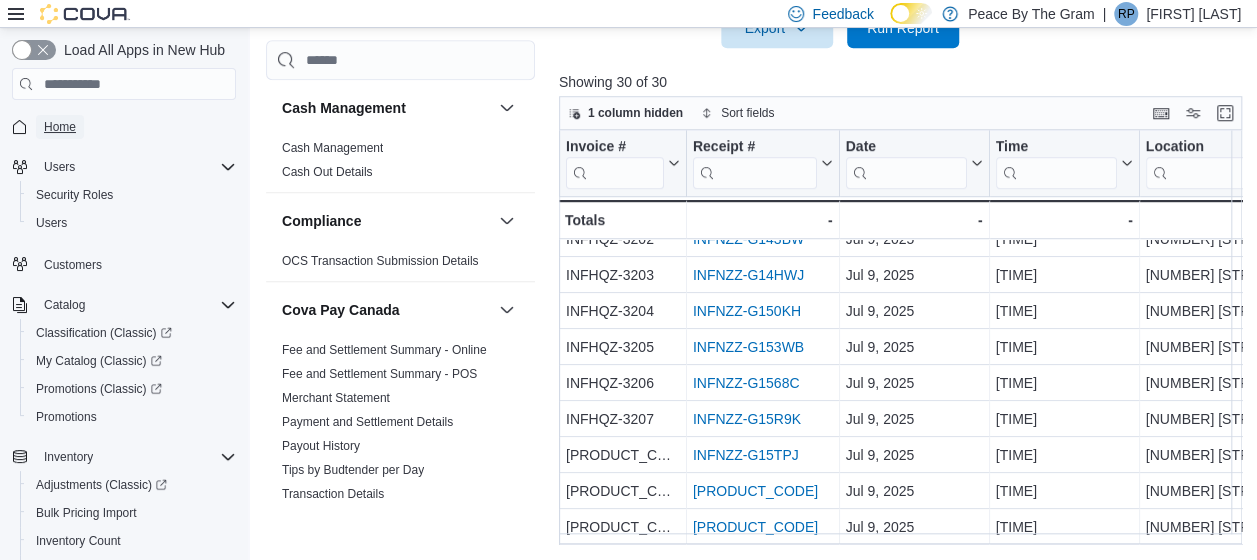 click on "Home" at bounding box center (60, 127) 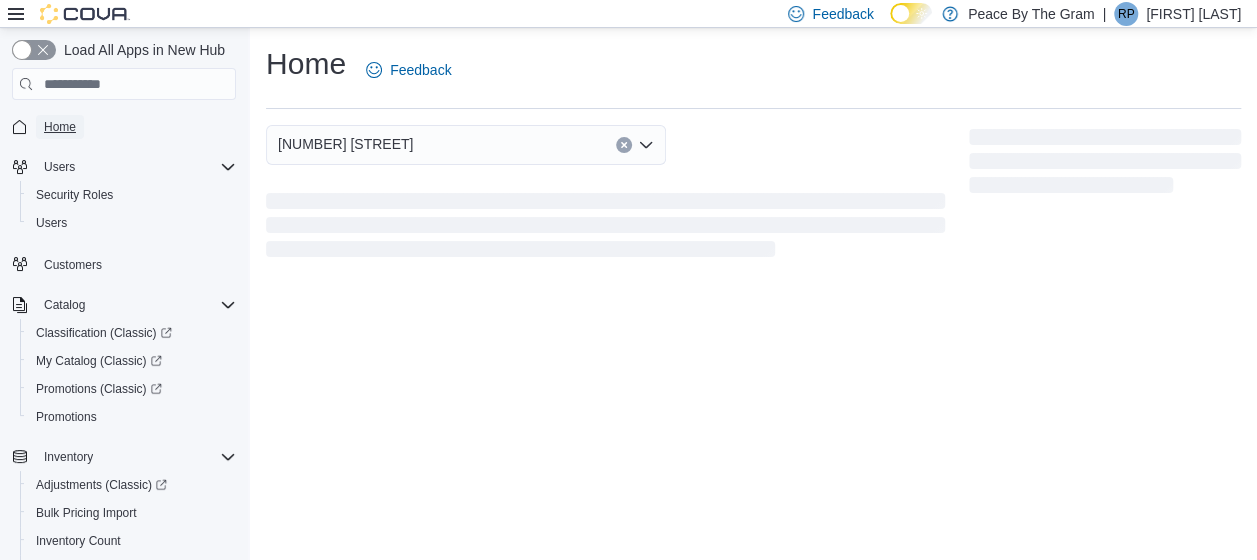 scroll, scrollTop: 0, scrollLeft: 0, axis: both 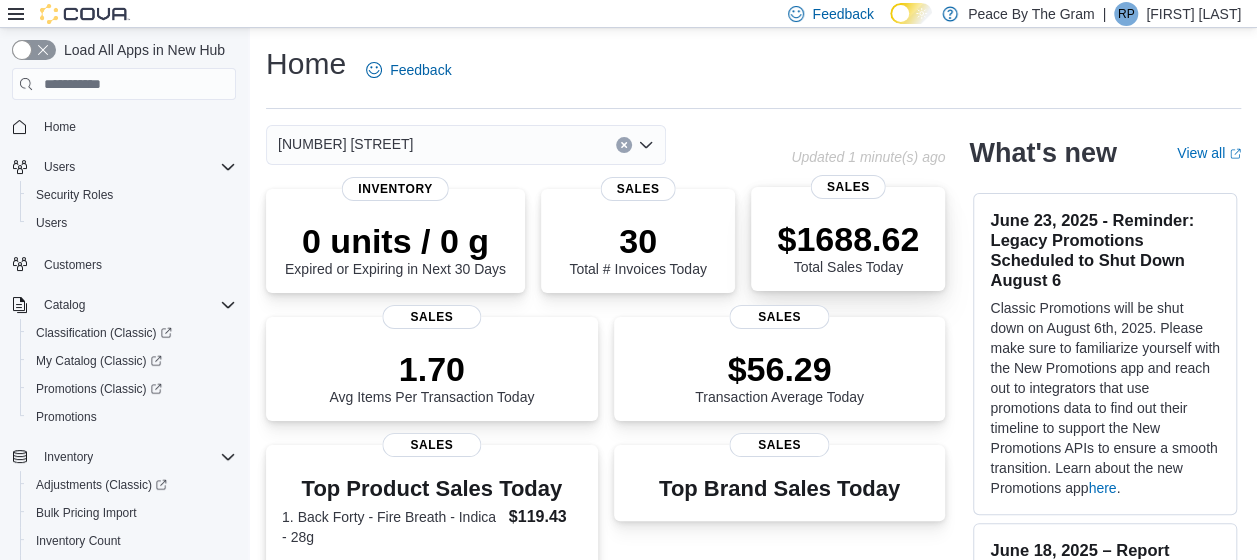 click on "$1688.62" at bounding box center (638, 241) 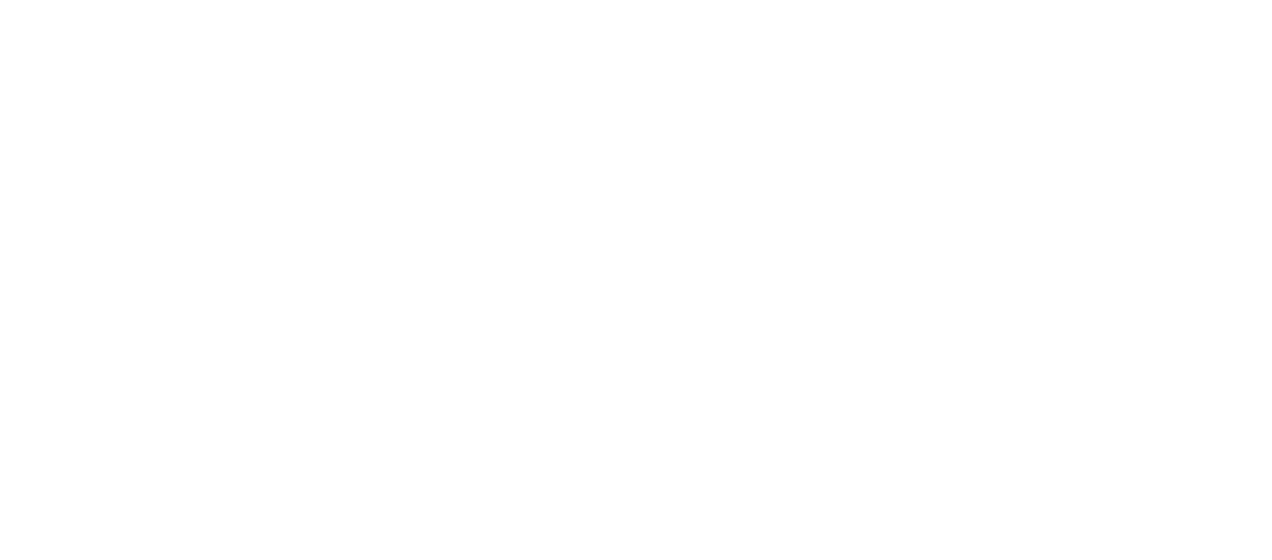 scroll, scrollTop: 0, scrollLeft: 0, axis: both 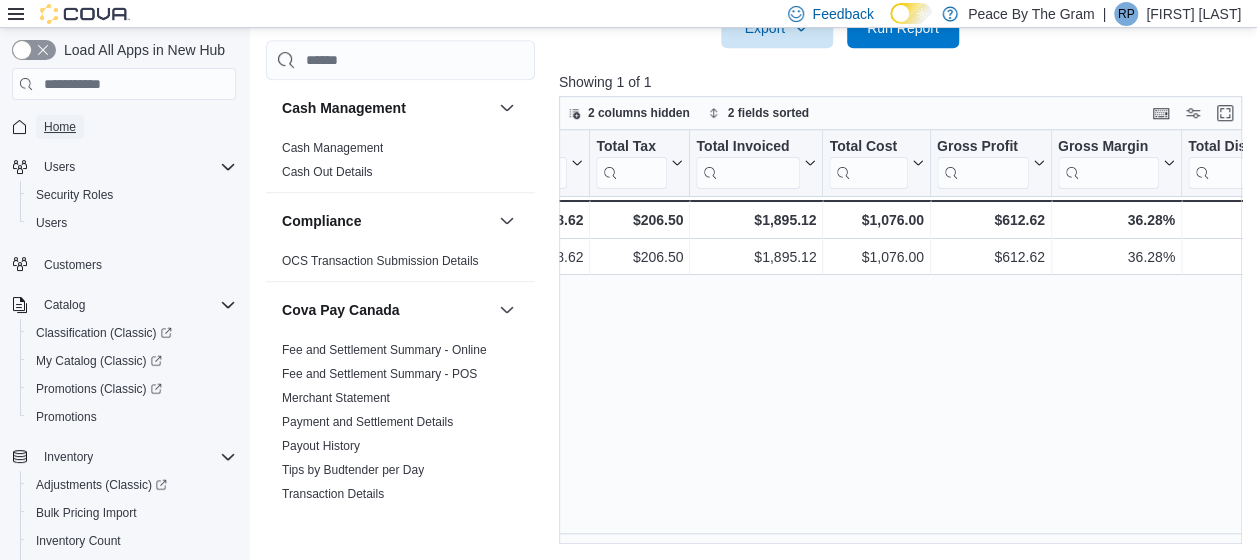 click on "Home" at bounding box center (60, 127) 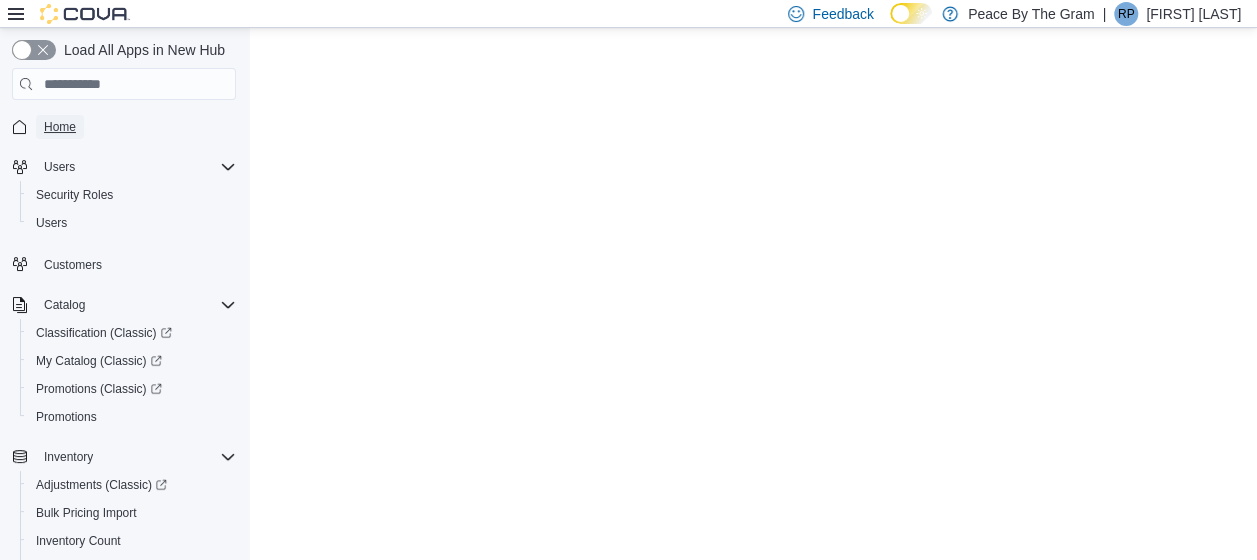 scroll, scrollTop: 0, scrollLeft: 0, axis: both 